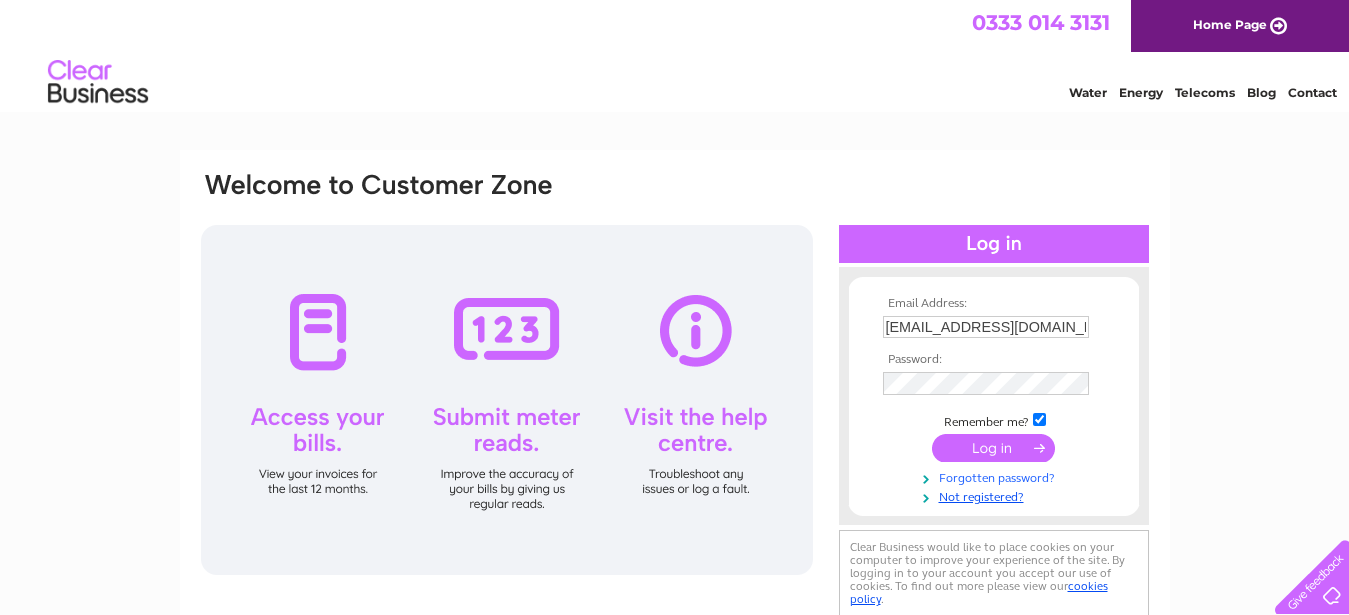 scroll, scrollTop: 0, scrollLeft: 0, axis: both 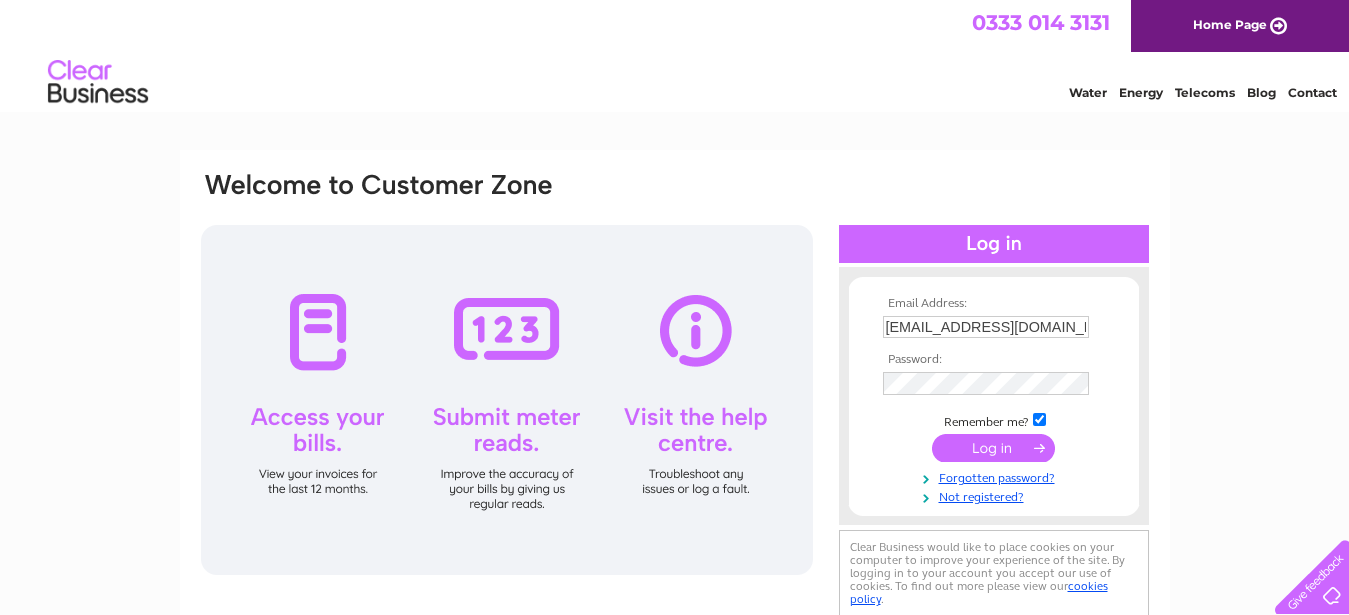 click at bounding box center (993, 448) 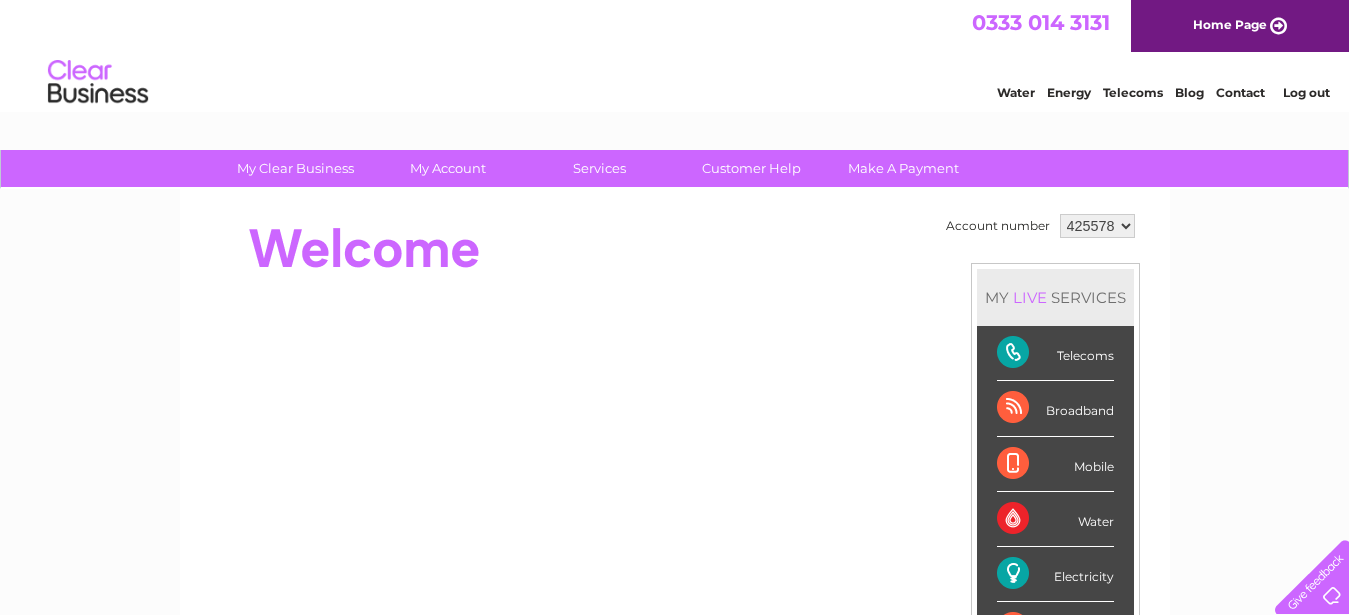 scroll, scrollTop: 0, scrollLeft: 0, axis: both 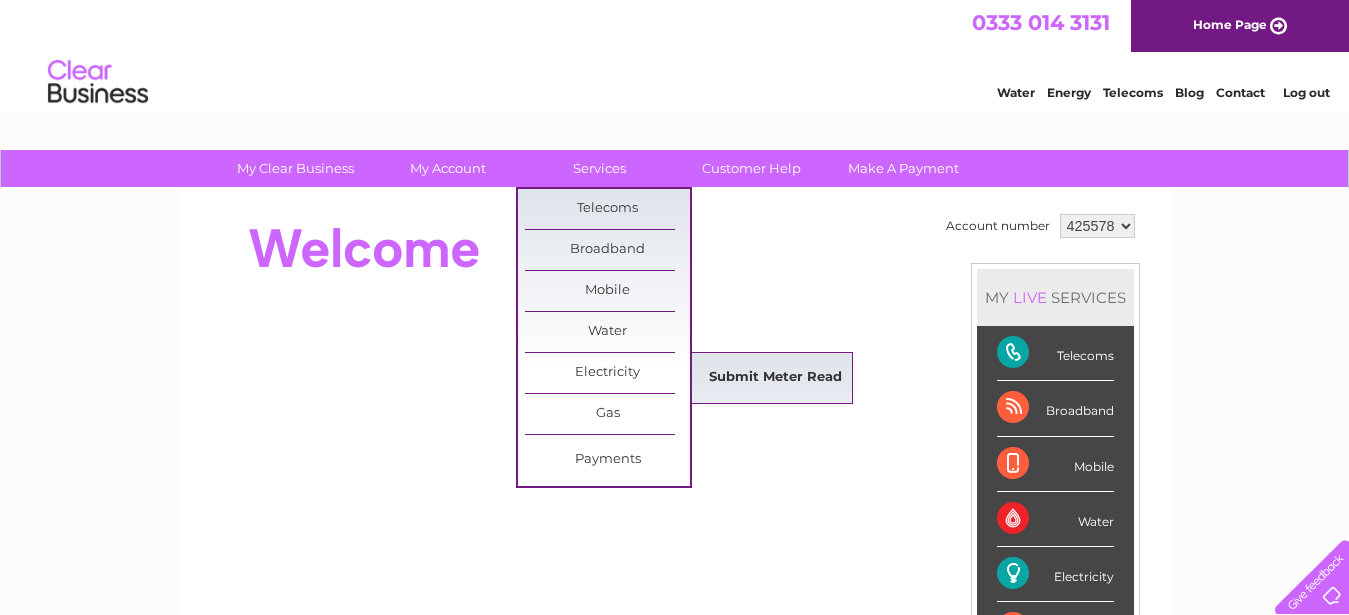 click on "Submit Meter Read" at bounding box center (775, 378) 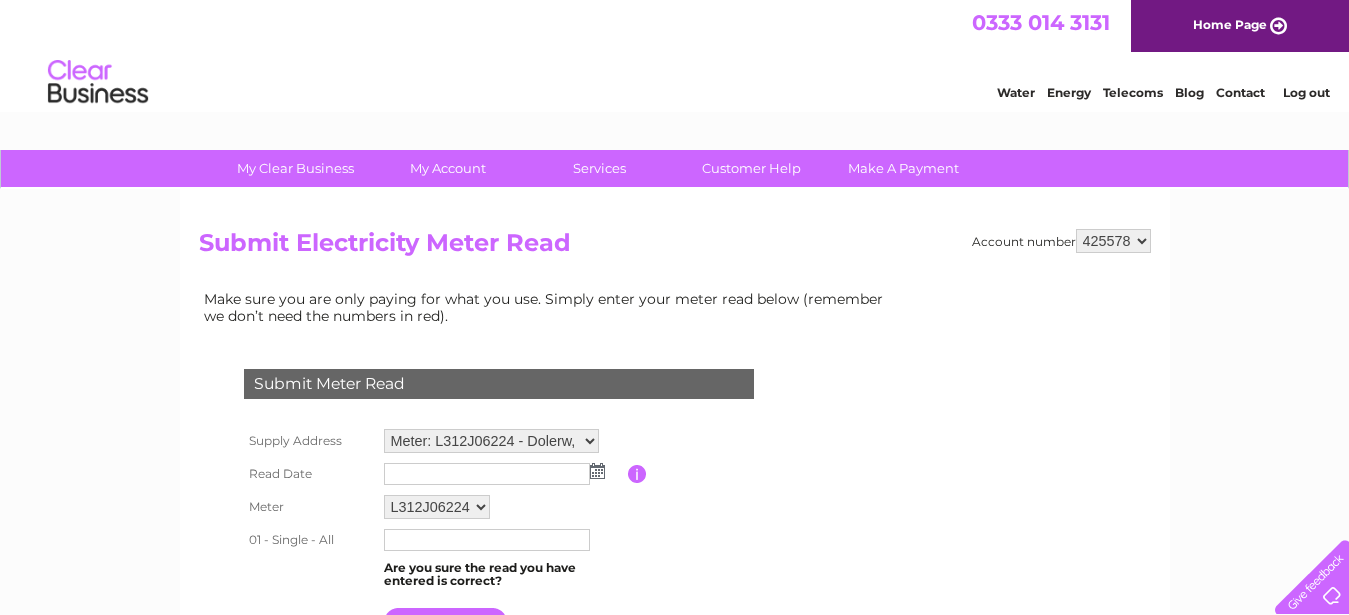 scroll, scrollTop: 0, scrollLeft: 0, axis: both 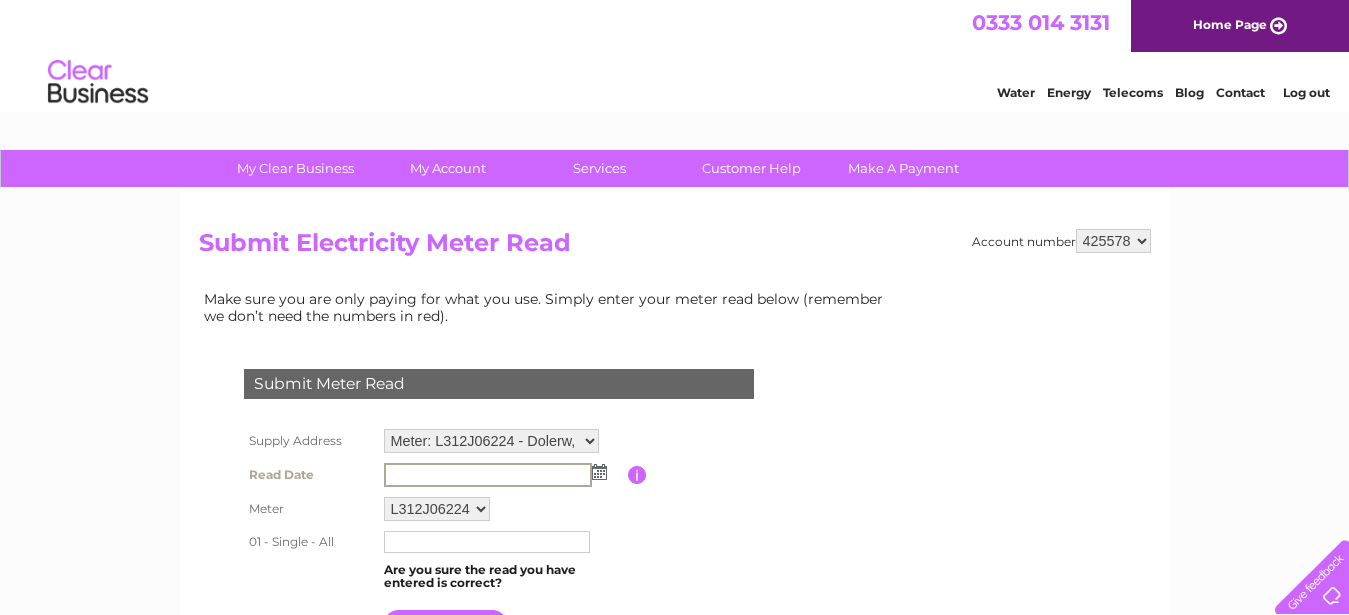 click at bounding box center (599, 472) 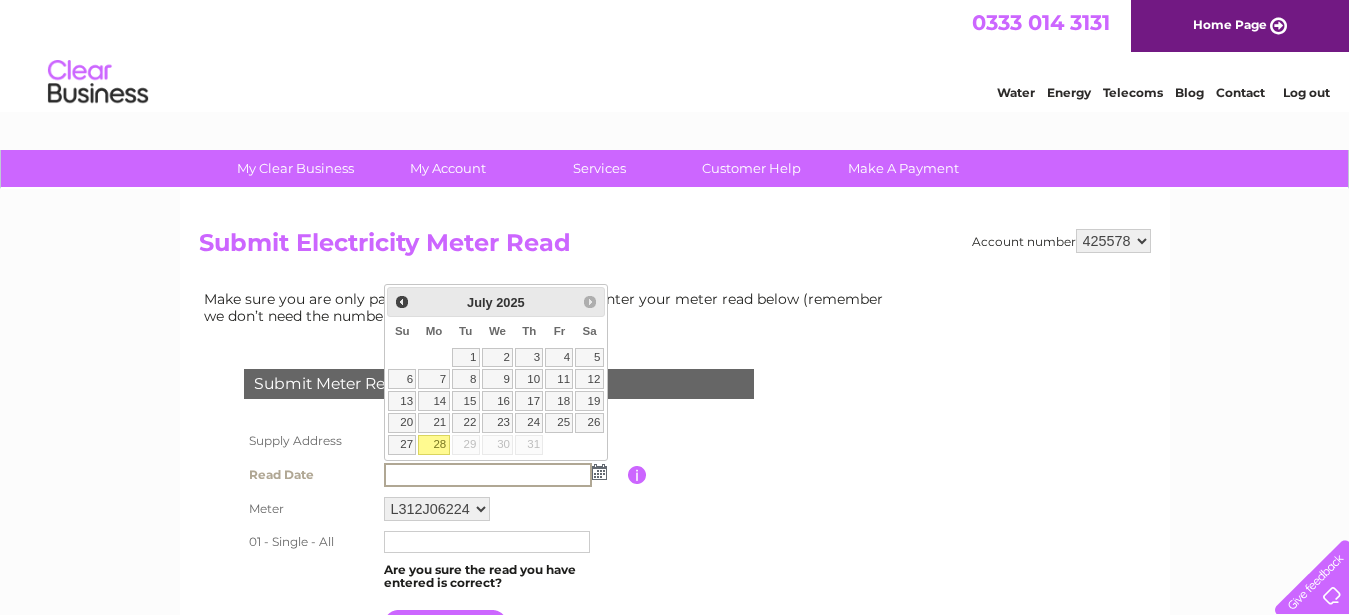 click on "28" at bounding box center [433, 445] 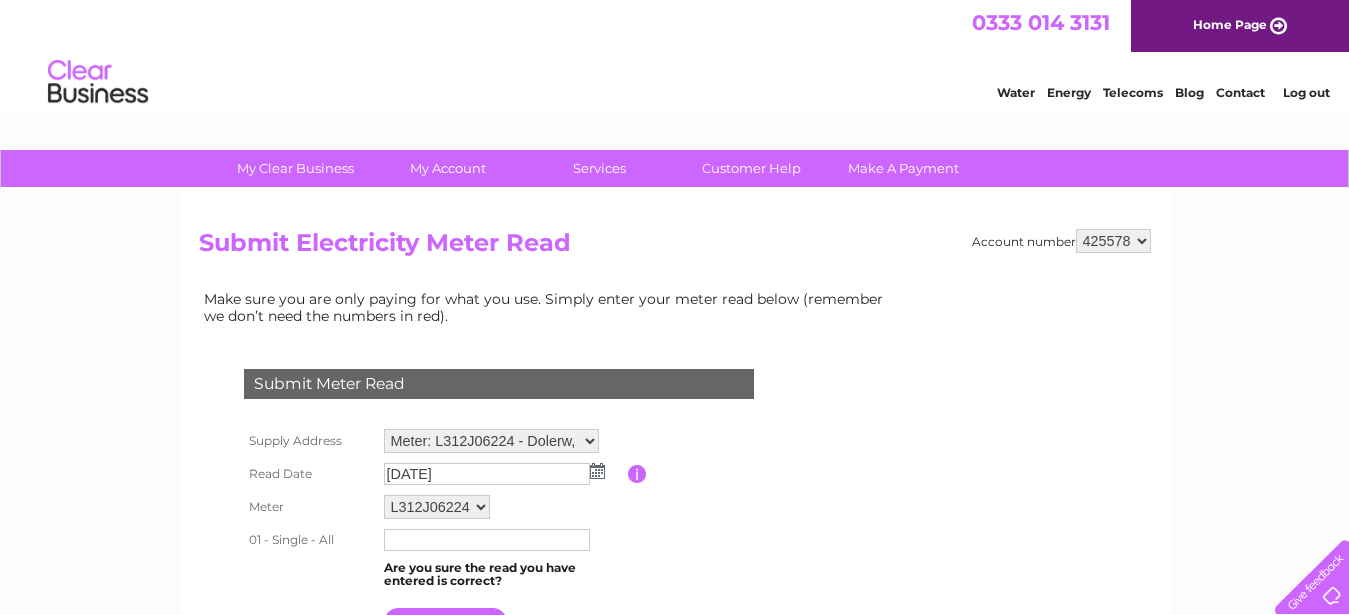 click at bounding box center (487, 540) 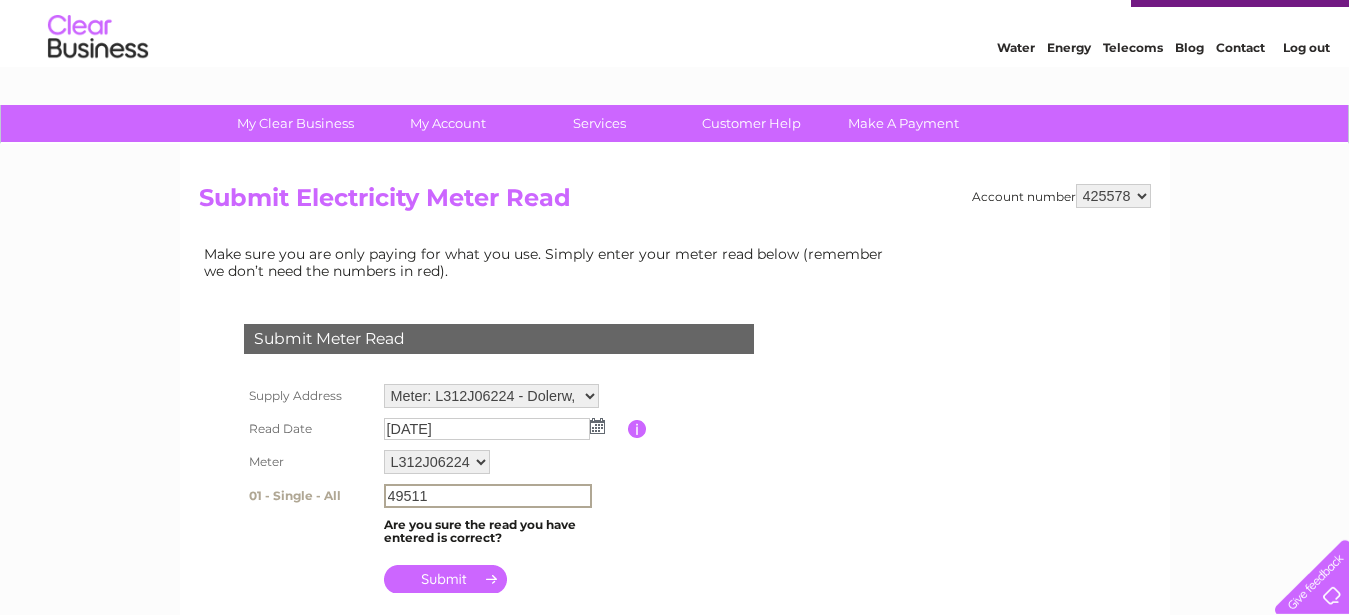 scroll, scrollTop: 51, scrollLeft: 0, axis: vertical 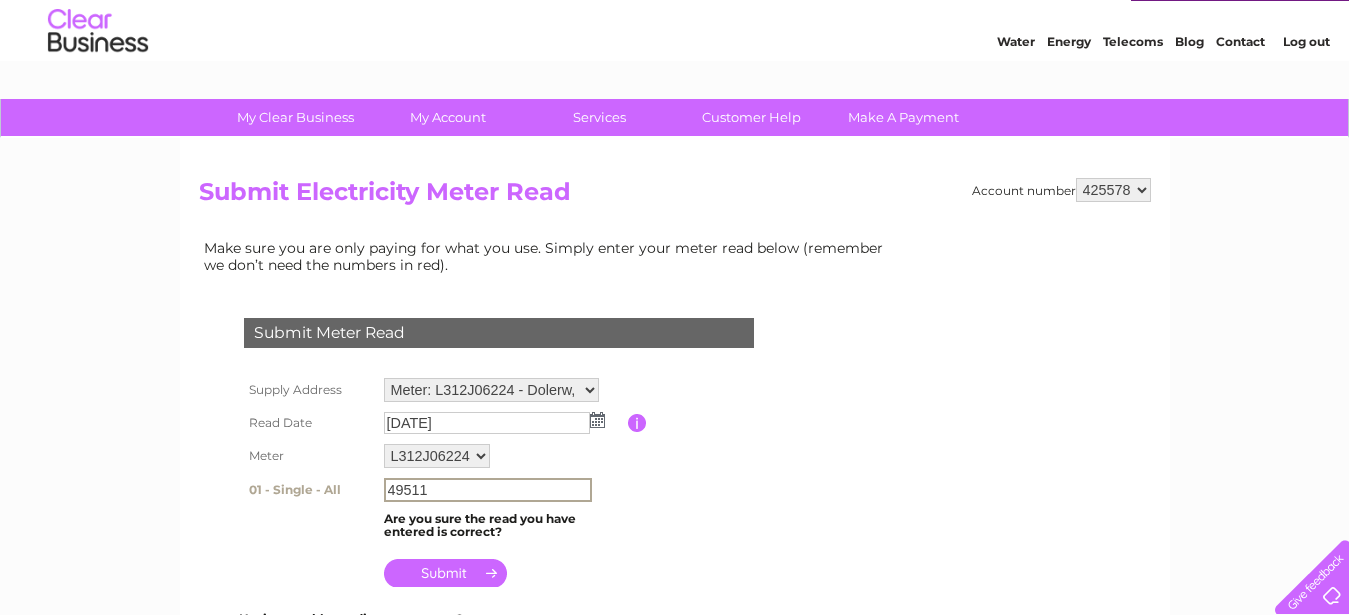 type on "49511" 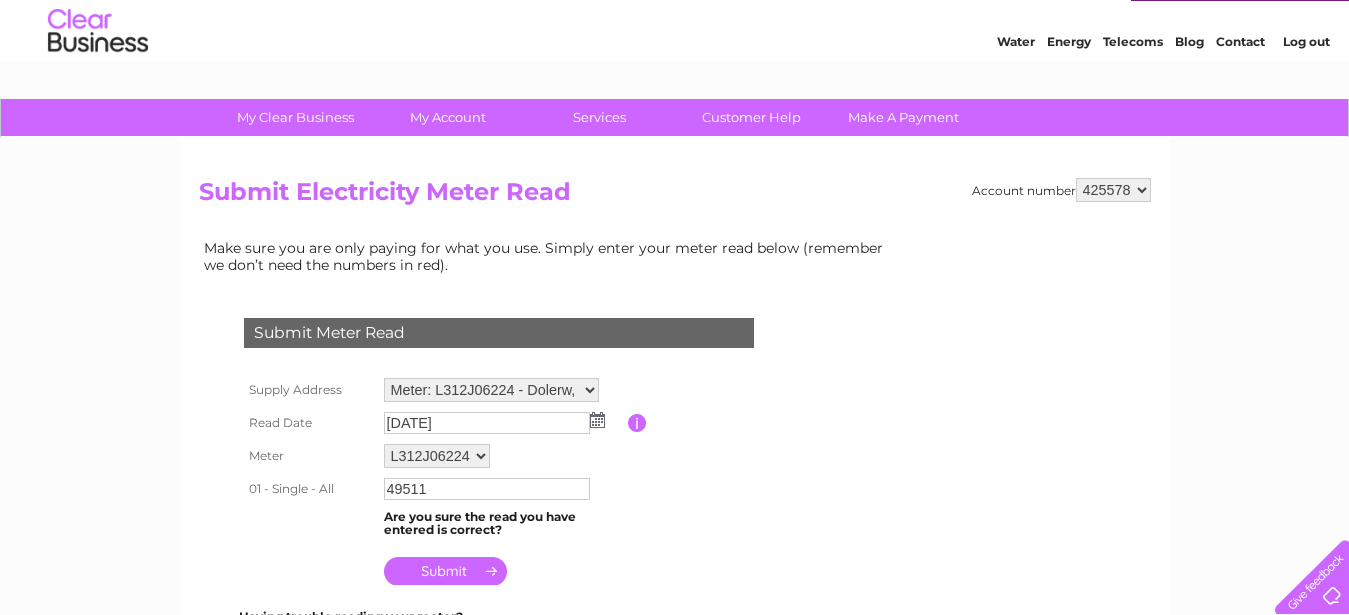 click at bounding box center (445, 571) 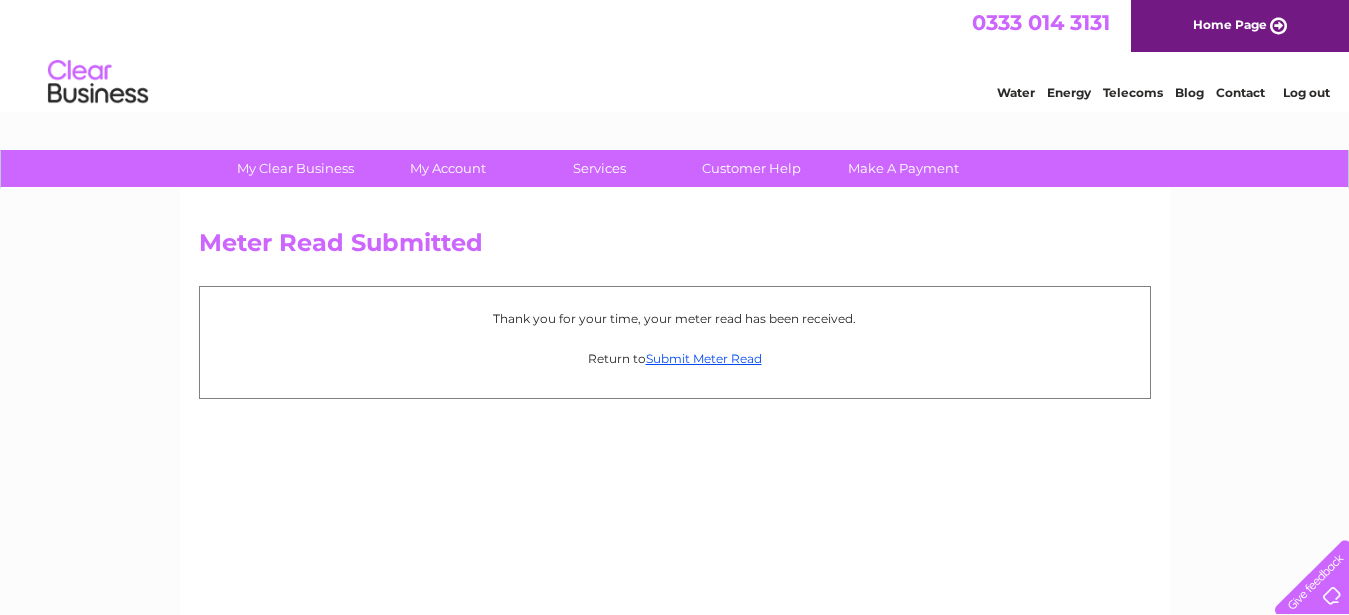 scroll, scrollTop: 0, scrollLeft: 0, axis: both 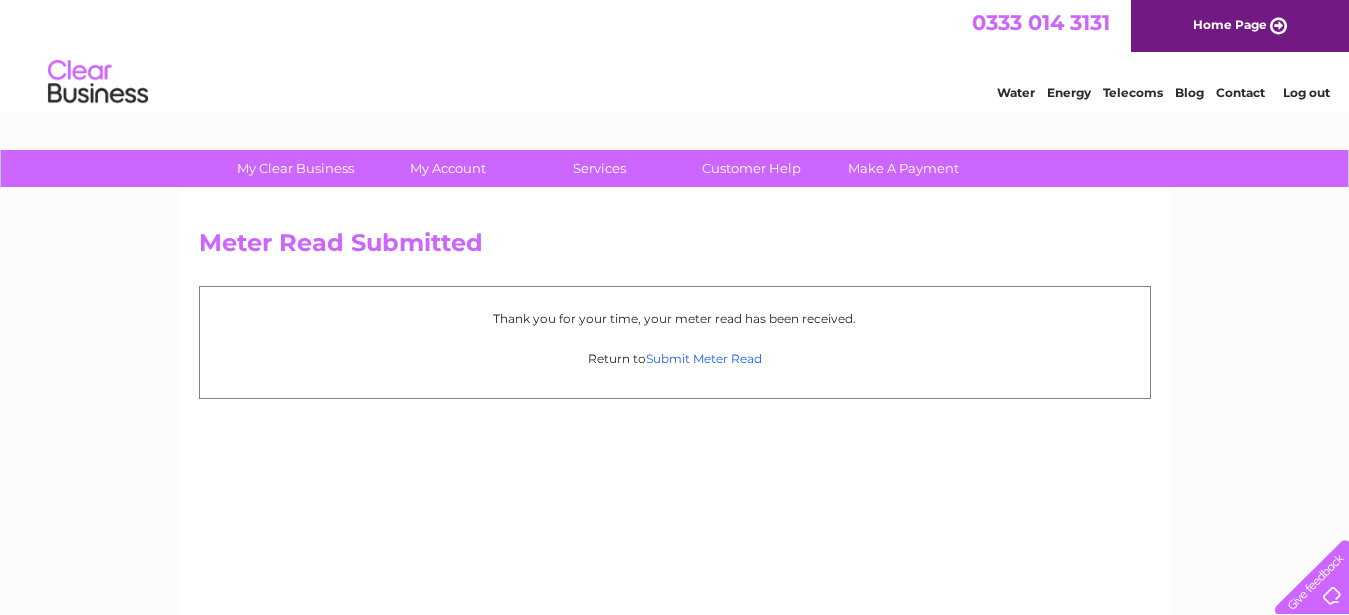 click on "Submit Meter Read" at bounding box center [704, 358] 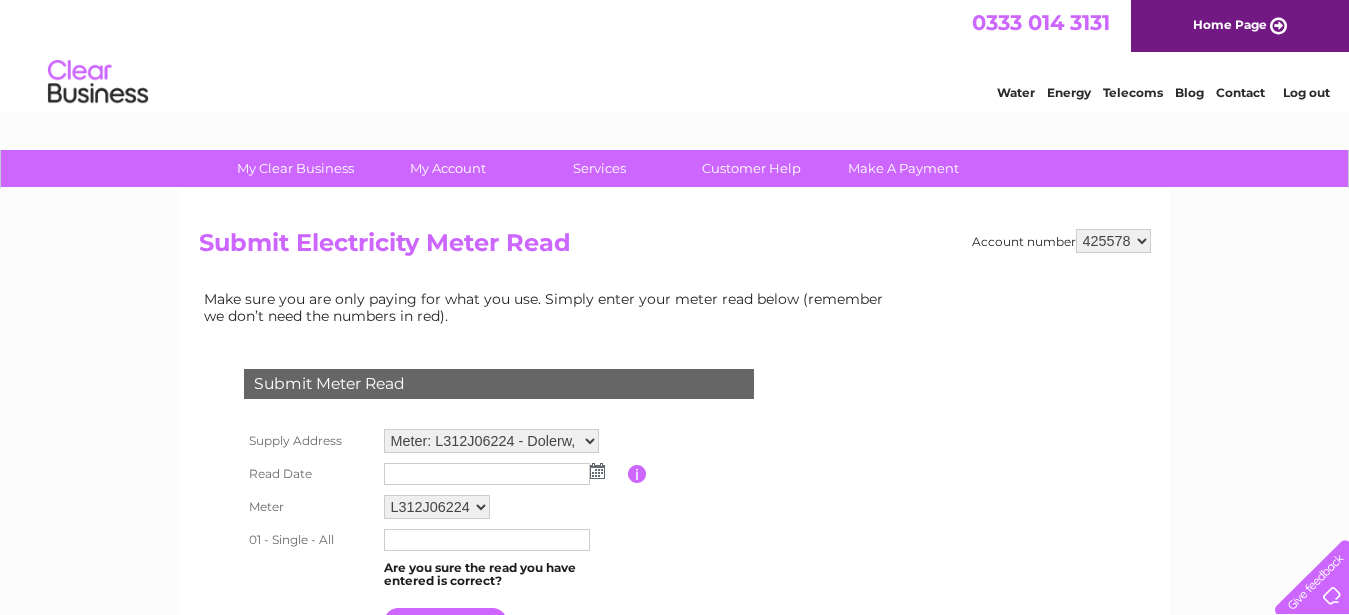scroll, scrollTop: 0, scrollLeft: 0, axis: both 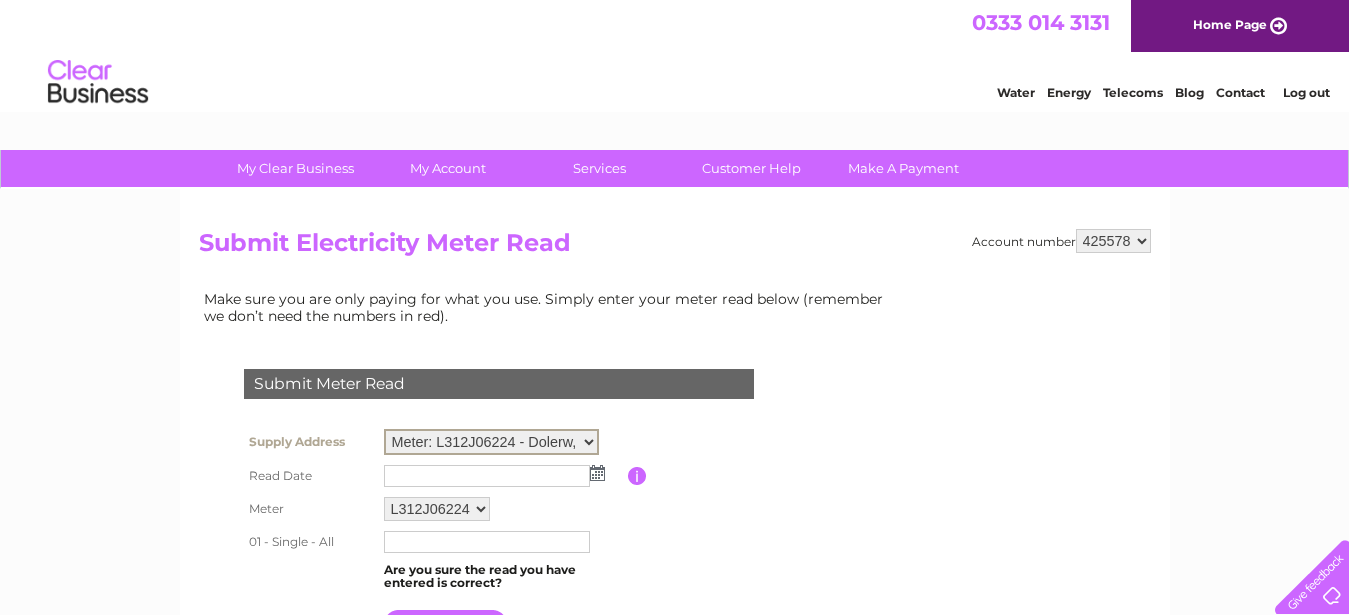 click on "Meter: L312J06224 - Dolerw, Dolanog, Welshpool, Powys, SY21 0NB
Meter: L83J16534 - Brynmawr, Dolanog, Welshpool, Powys, SY21 0NB" at bounding box center [491, 442] 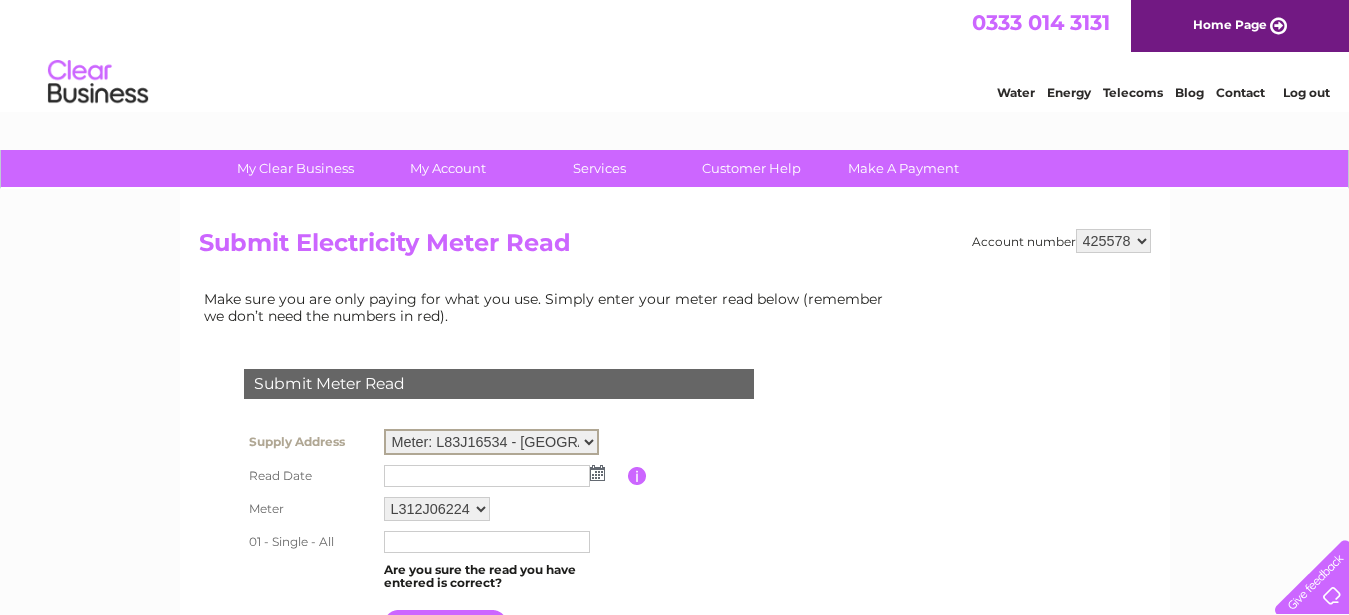 click on "Meter: L83J16534 - Brynmawr, Dolanog, Welshpool, Powys, SY21 0NB" at bounding box center (0, 0) 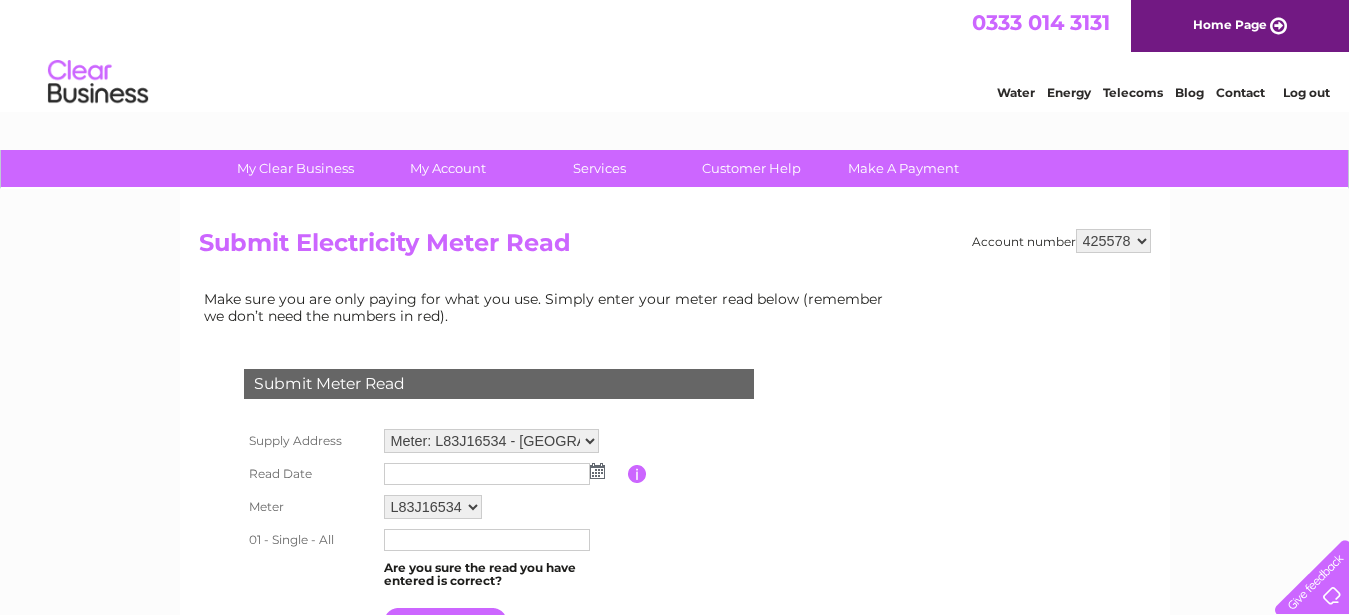 scroll, scrollTop: 0, scrollLeft: 0, axis: both 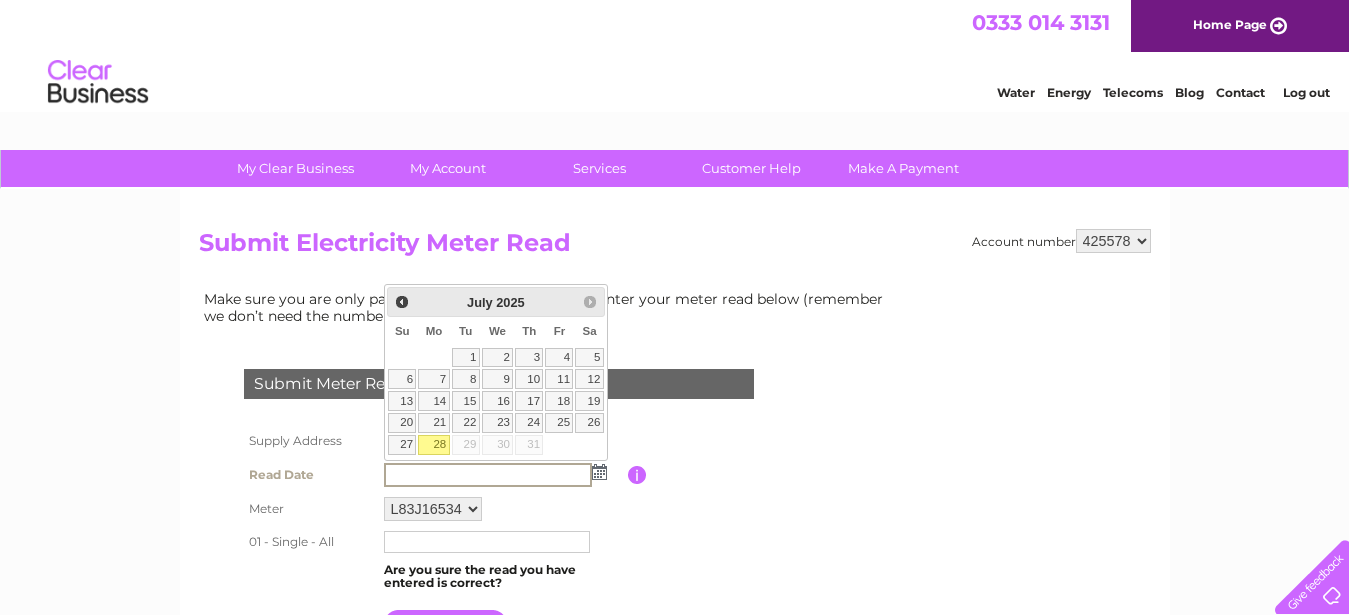 click on "28" at bounding box center [433, 445] 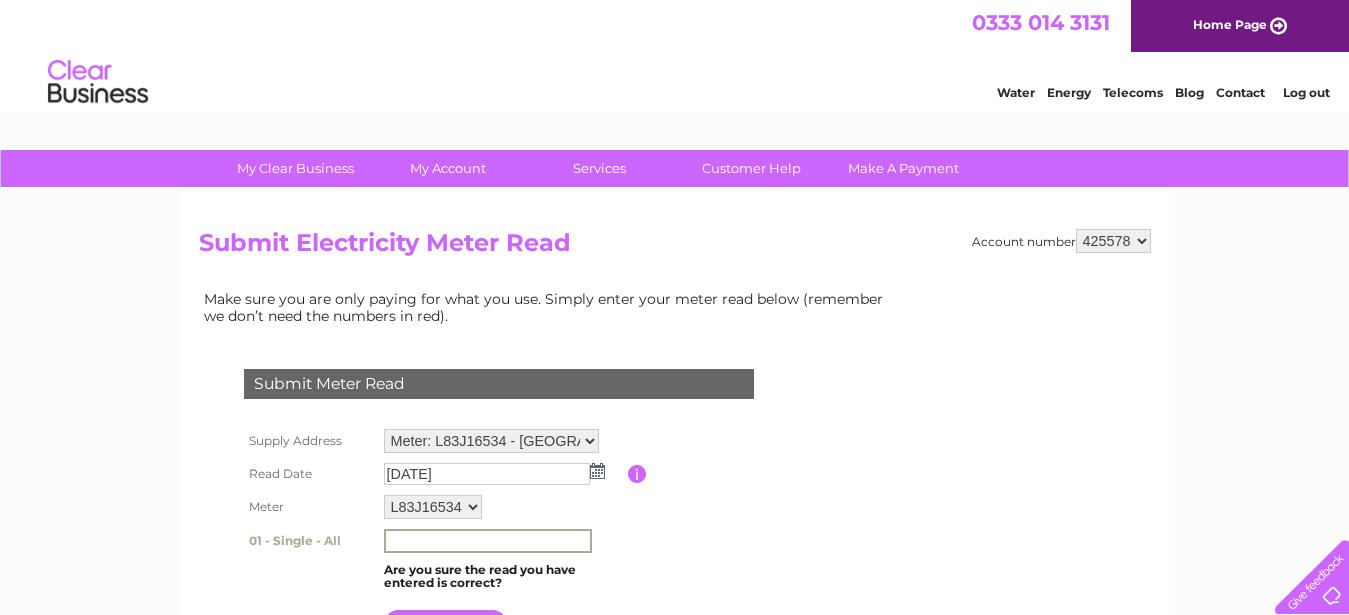 click at bounding box center [488, 541] 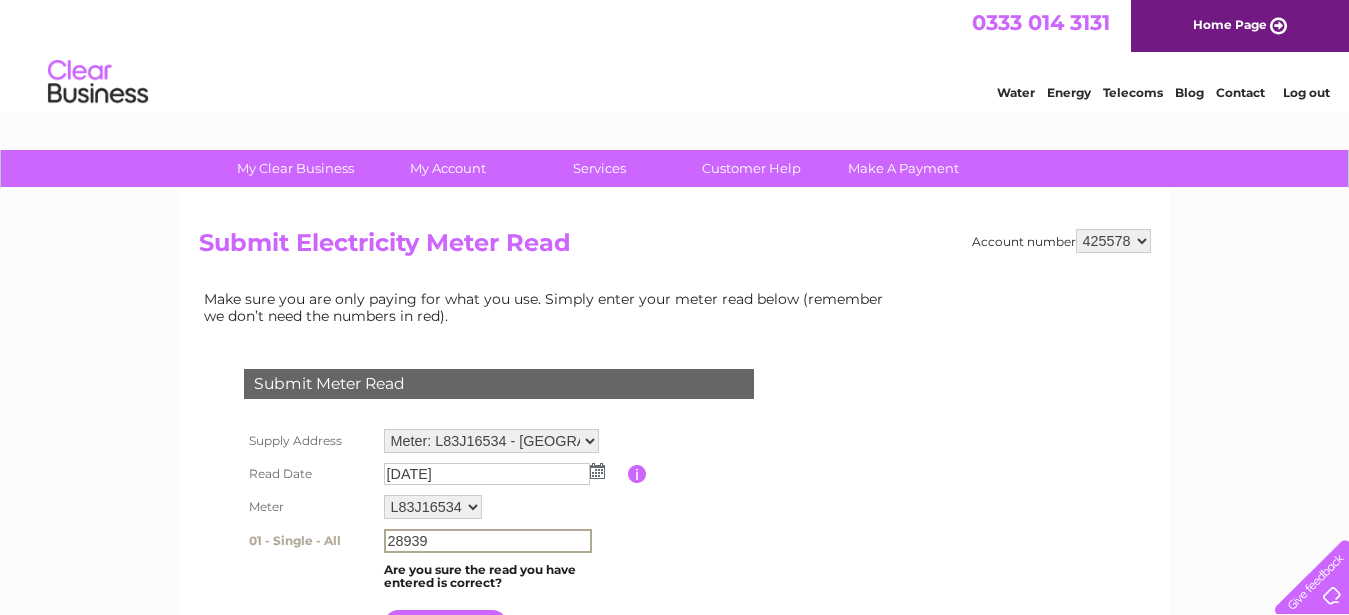 scroll, scrollTop: 51, scrollLeft: 0, axis: vertical 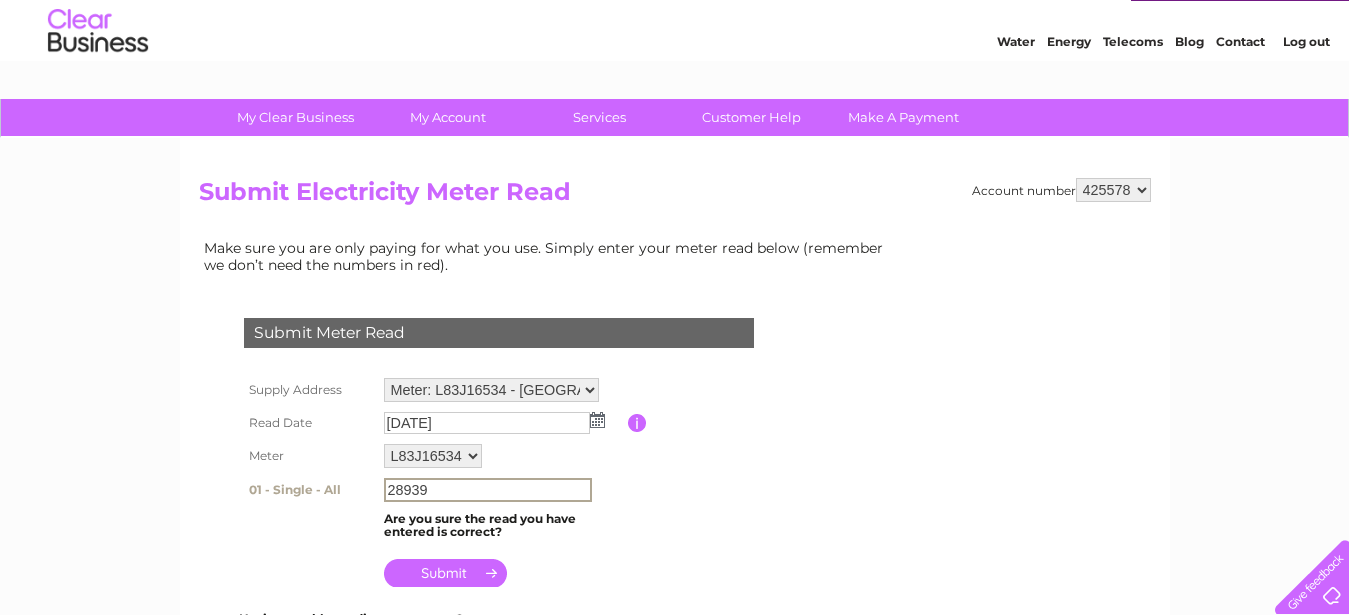 type on "28939" 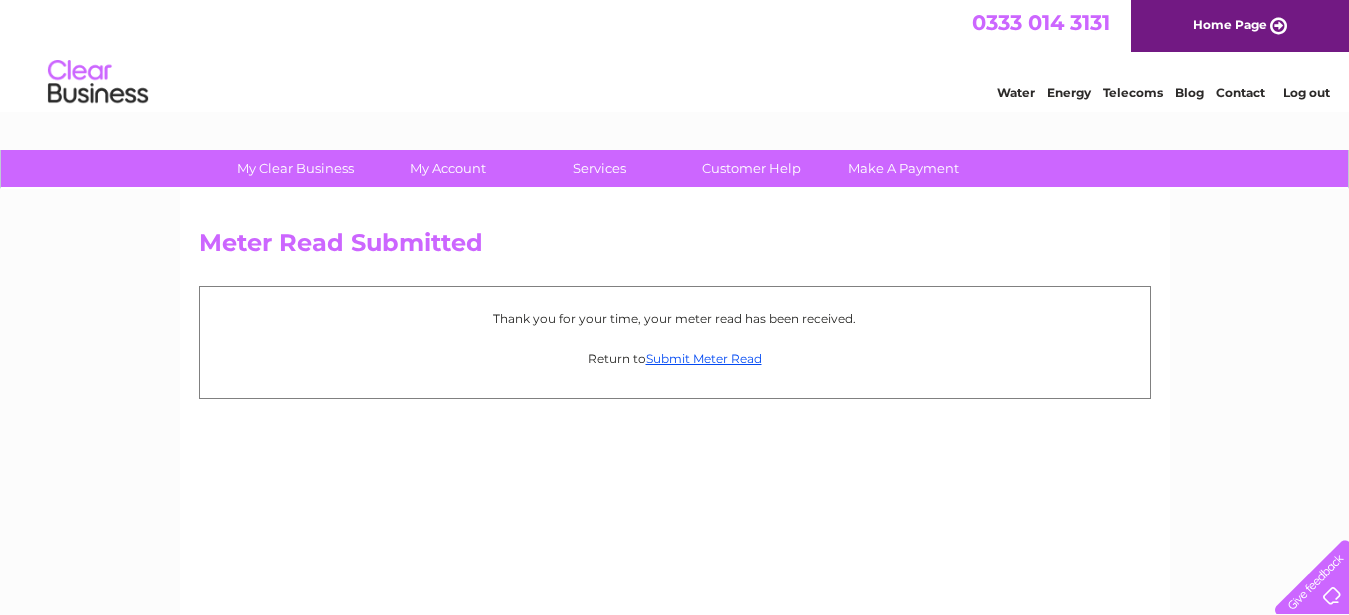 scroll, scrollTop: 0, scrollLeft: 0, axis: both 